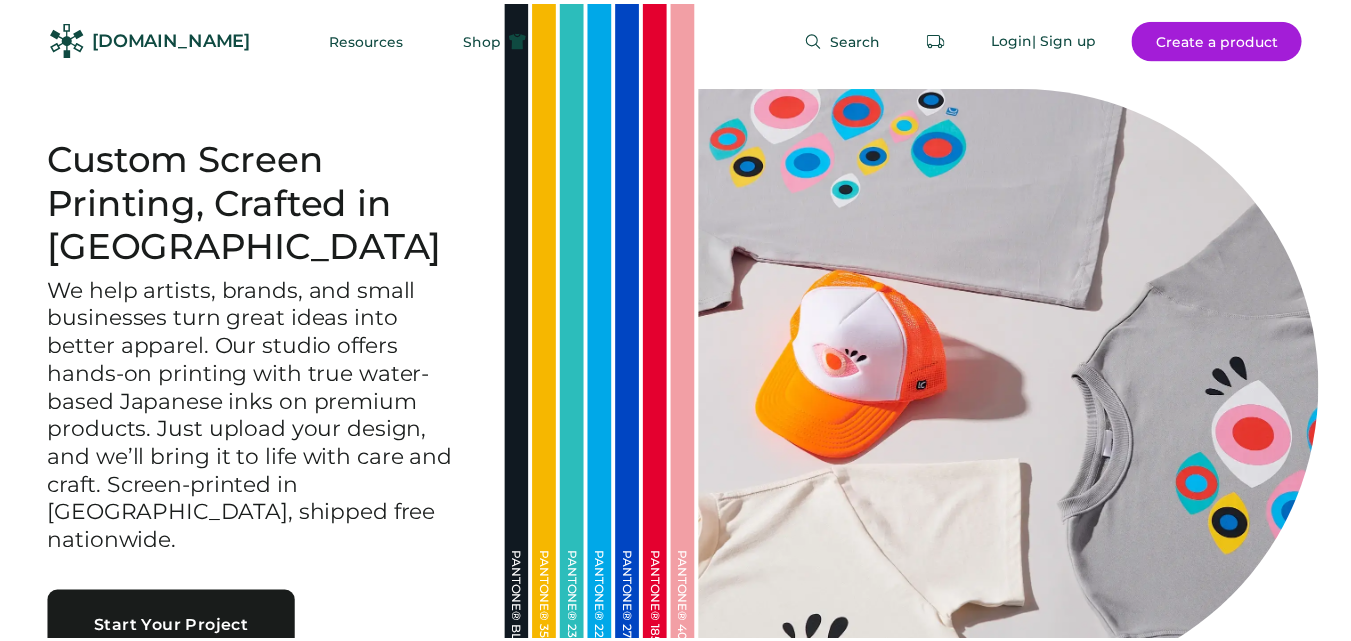 scroll, scrollTop: 0, scrollLeft: 0, axis: both 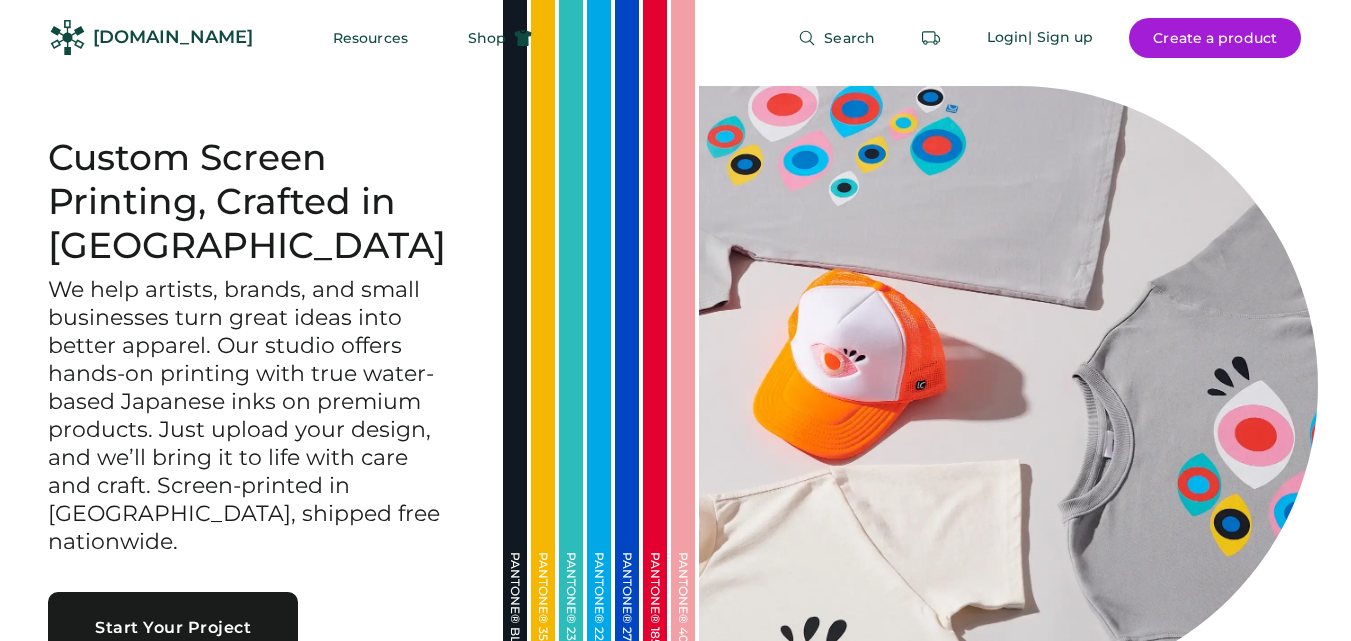 click 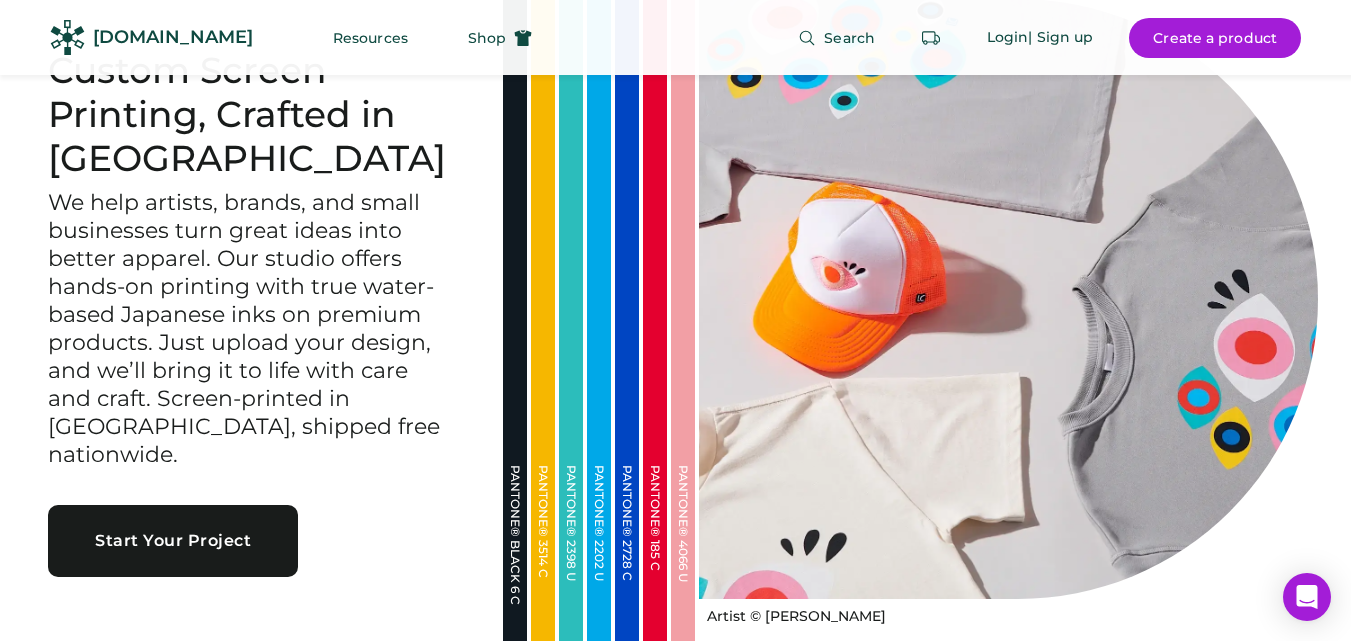 scroll, scrollTop: 100, scrollLeft: 0, axis: vertical 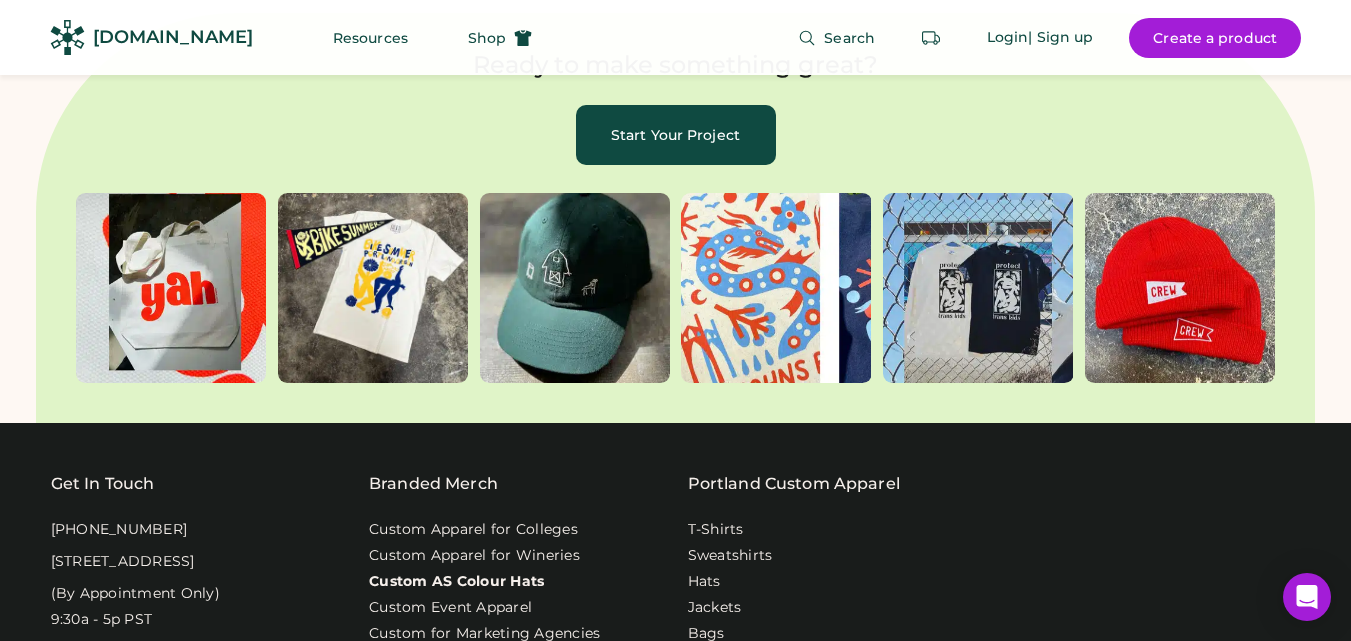 click on "Custom AS Colour Hats" at bounding box center [456, 582] 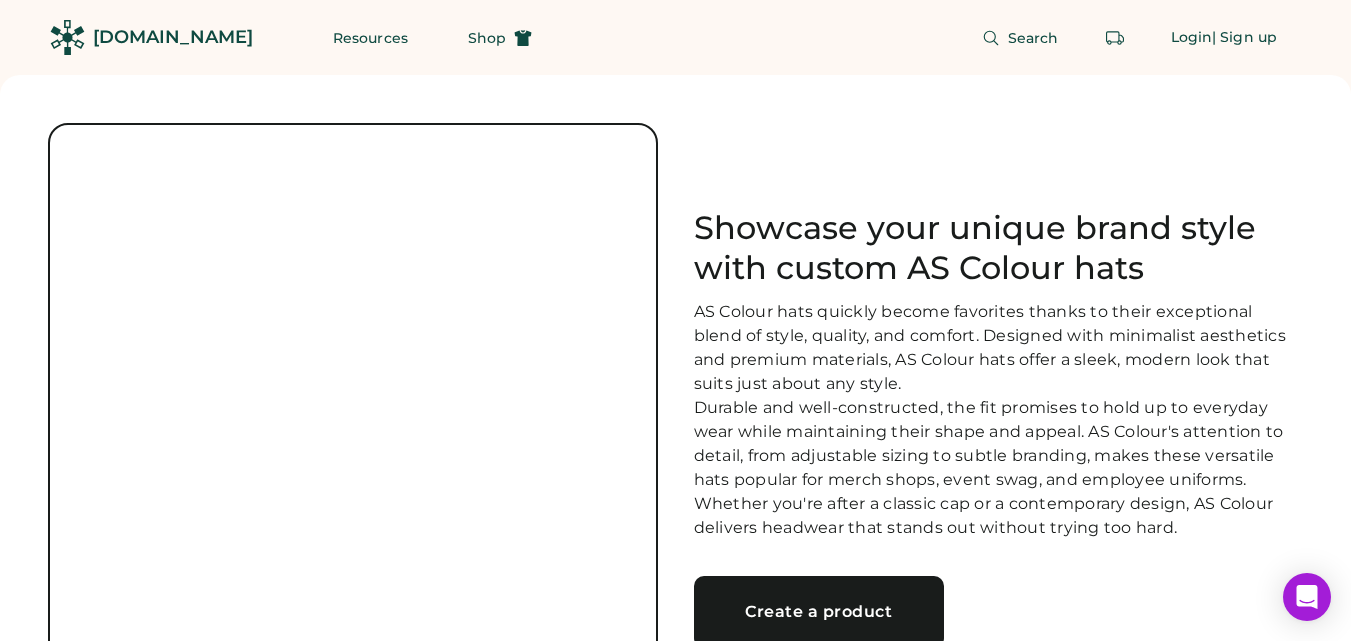 scroll, scrollTop: 0, scrollLeft: 0, axis: both 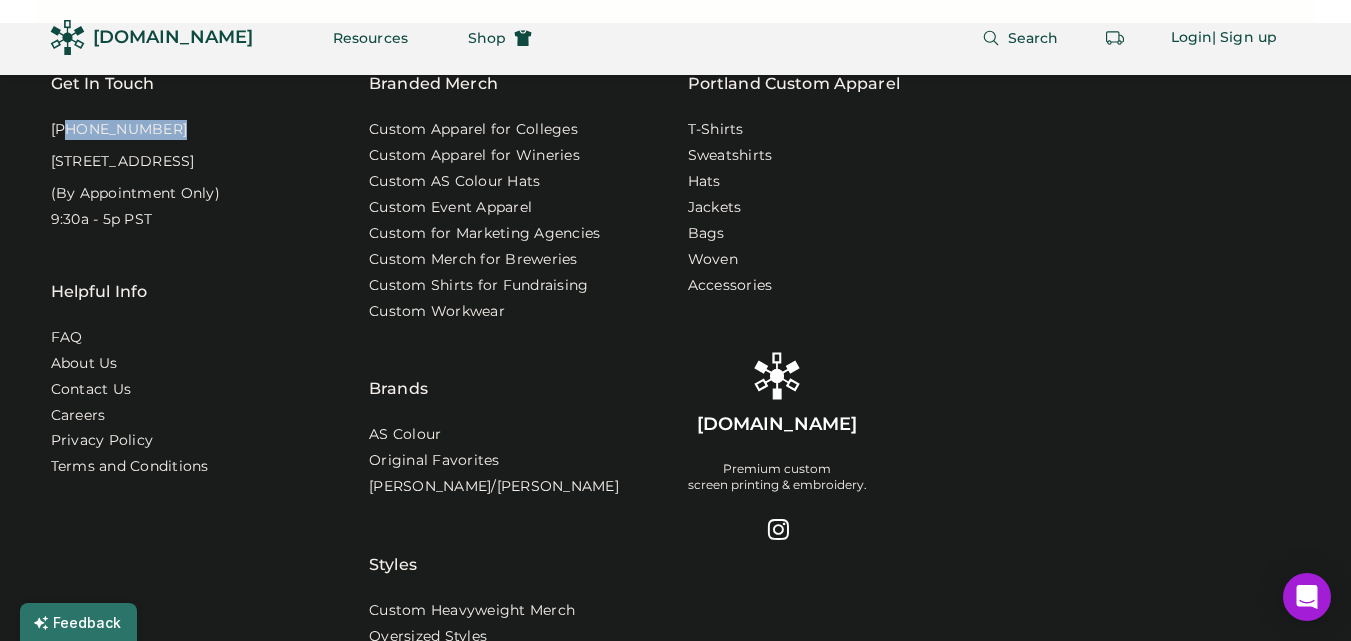 drag, startPoint x: 62, startPoint y: 153, endPoint x: 166, endPoint y: 149, distance: 104.0769 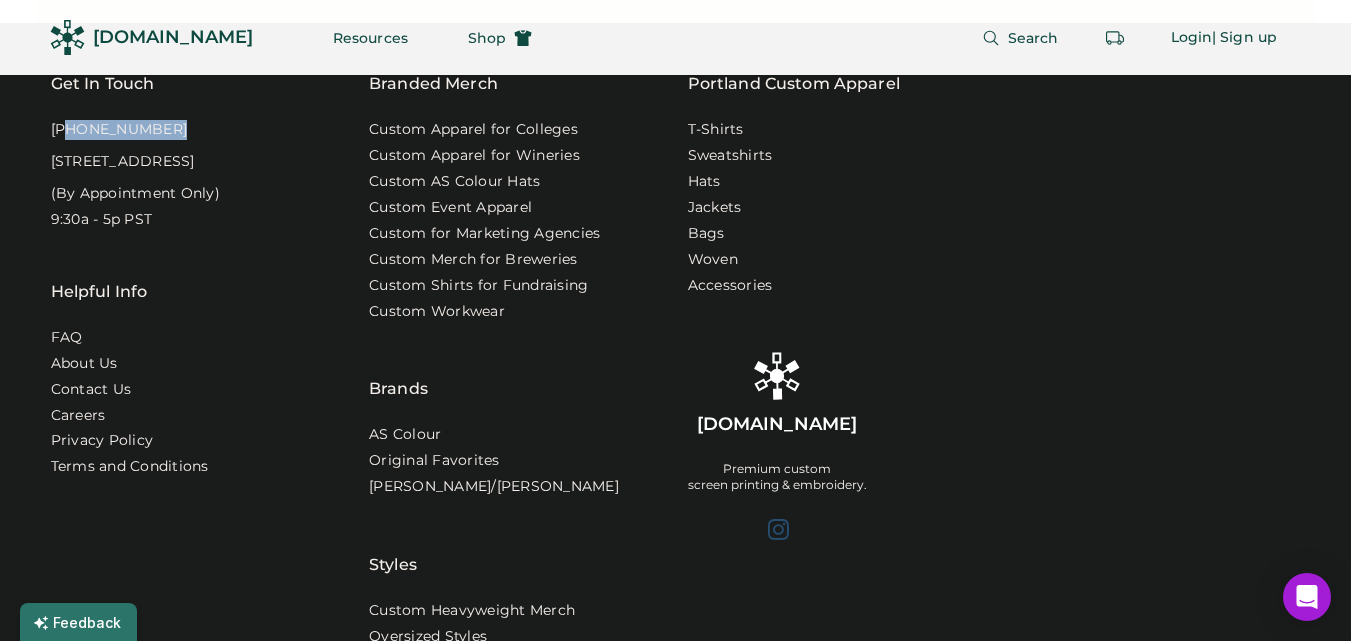 click at bounding box center [777, 529] 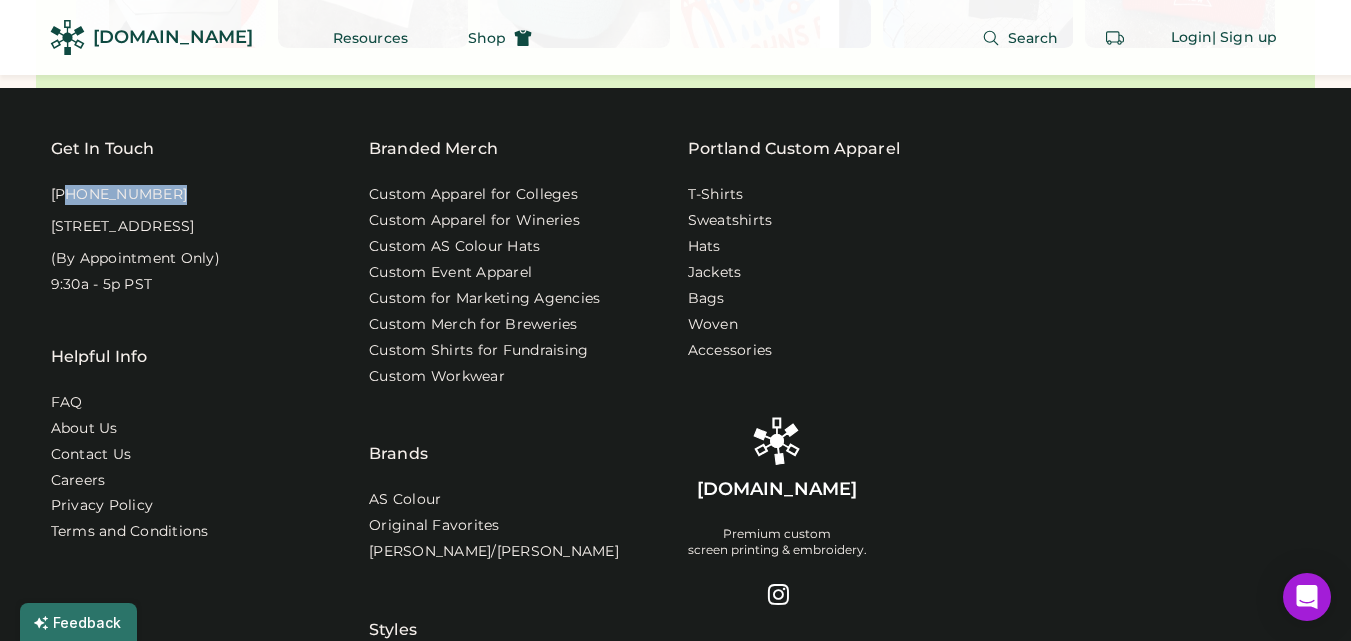 scroll, scrollTop: 9812, scrollLeft: 0, axis: vertical 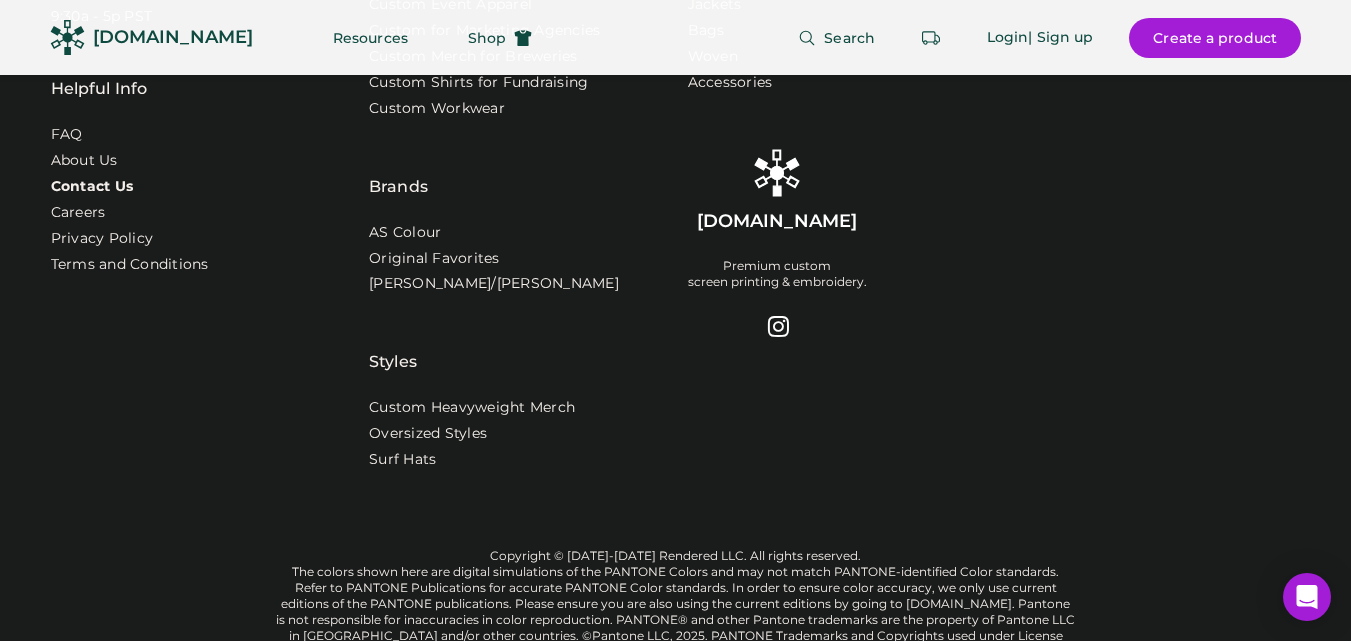 click on "Contact Us" at bounding box center [92, 187] 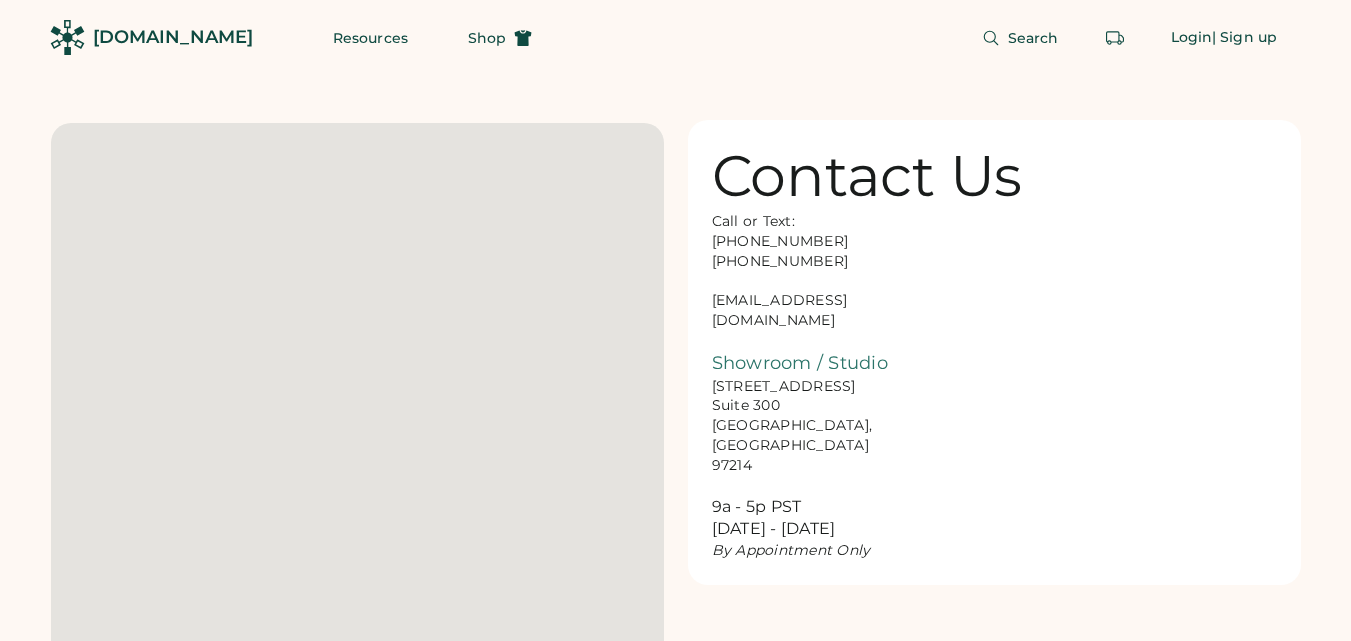 scroll, scrollTop: 0, scrollLeft: 0, axis: both 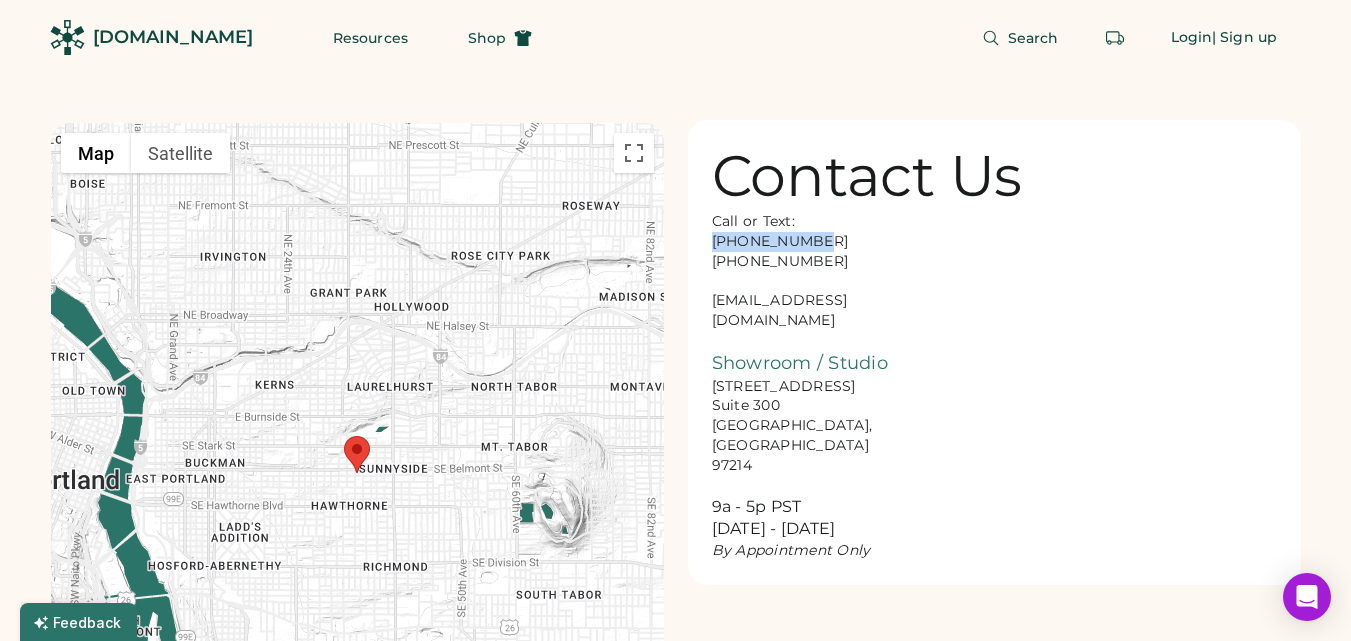 drag, startPoint x: 707, startPoint y: 240, endPoint x: 810, endPoint y: 237, distance: 103.04368 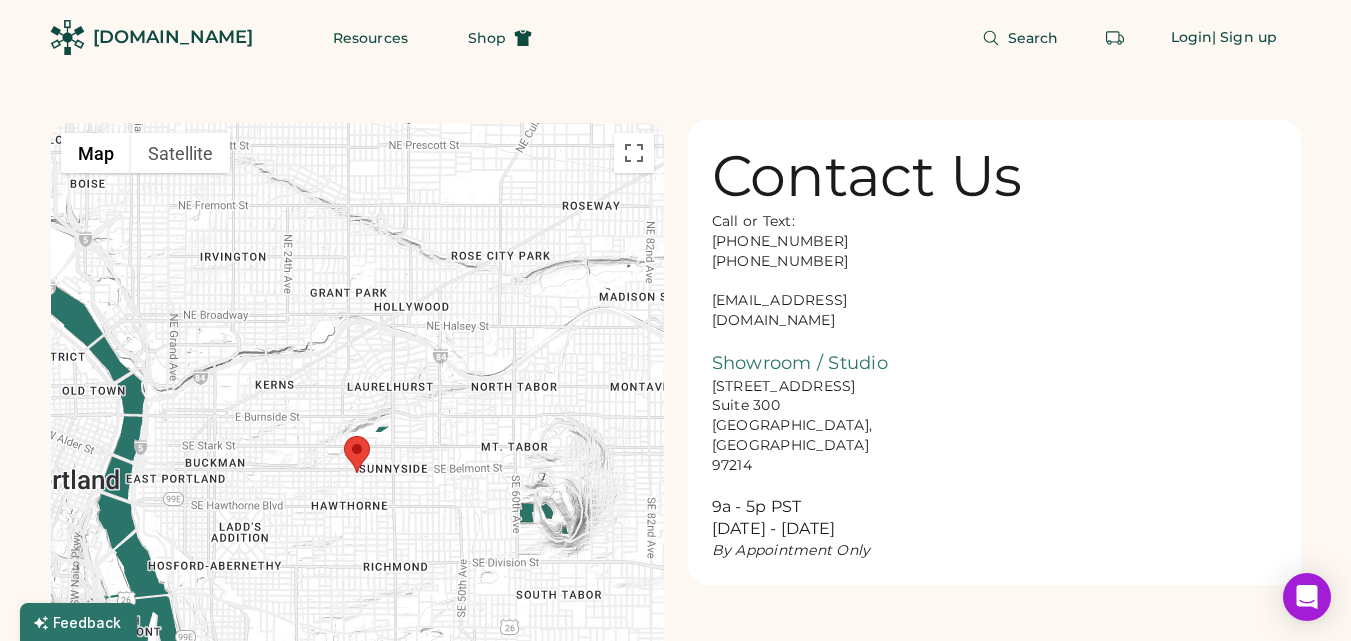click on "Contact Us Call or Text:
[PHONE_NUMBER] [PHONE_NUMBER] [EMAIL_ADDRESS][DOMAIN_NAME] Showroom / Studio [STREET_ADDRESS] 9a - 5p PST
[DATE] - [DATE] By Appointment Only" at bounding box center (994, 352) 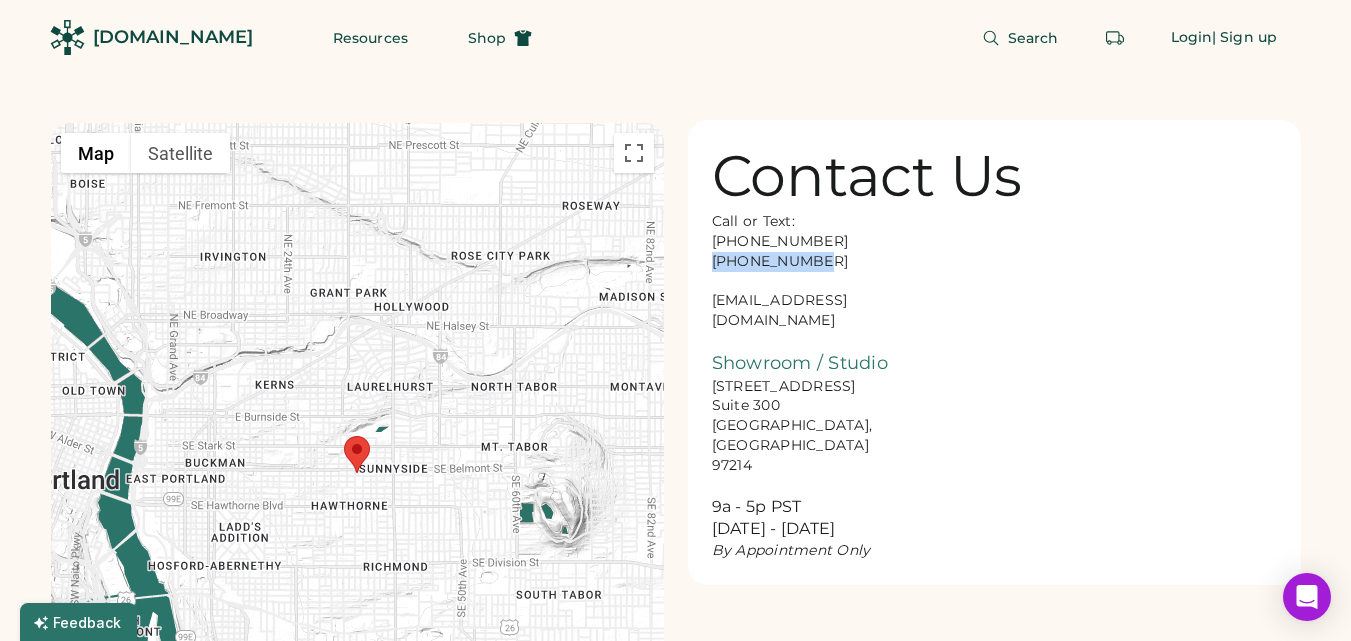 drag, startPoint x: 705, startPoint y: 261, endPoint x: 799, endPoint y: 260, distance: 94.00532 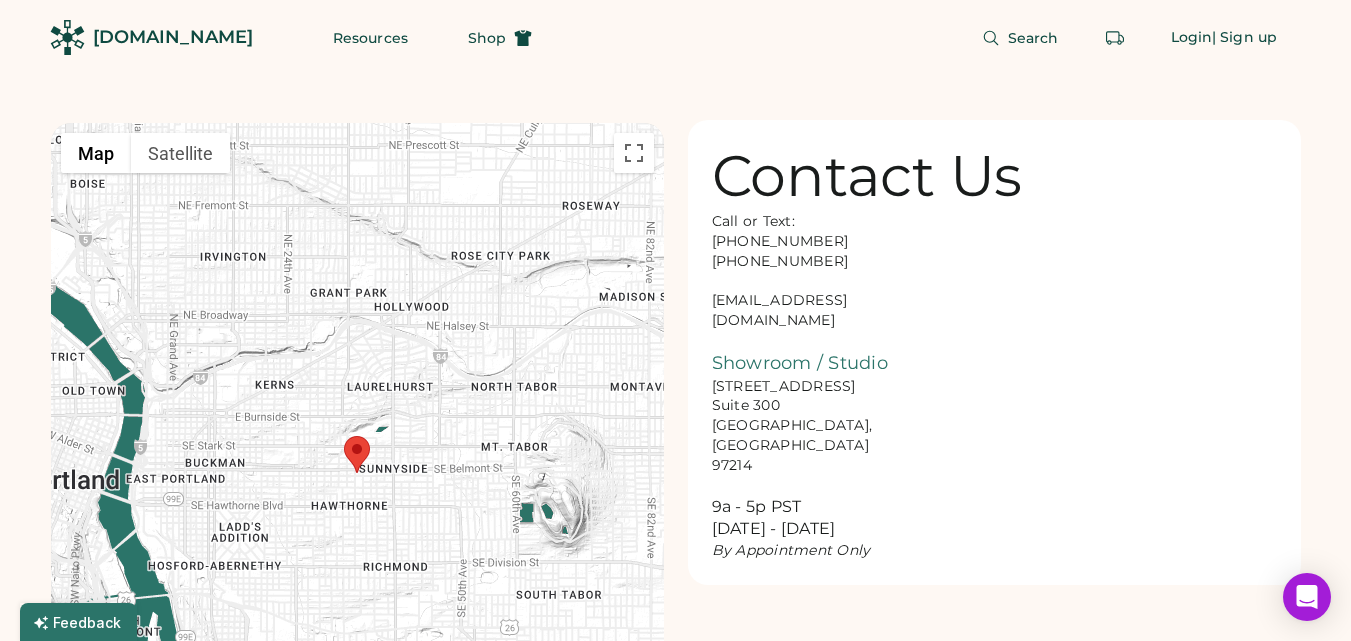 drag, startPoint x: 711, startPoint y: 296, endPoint x: 689, endPoint y: 306, distance: 24.166092 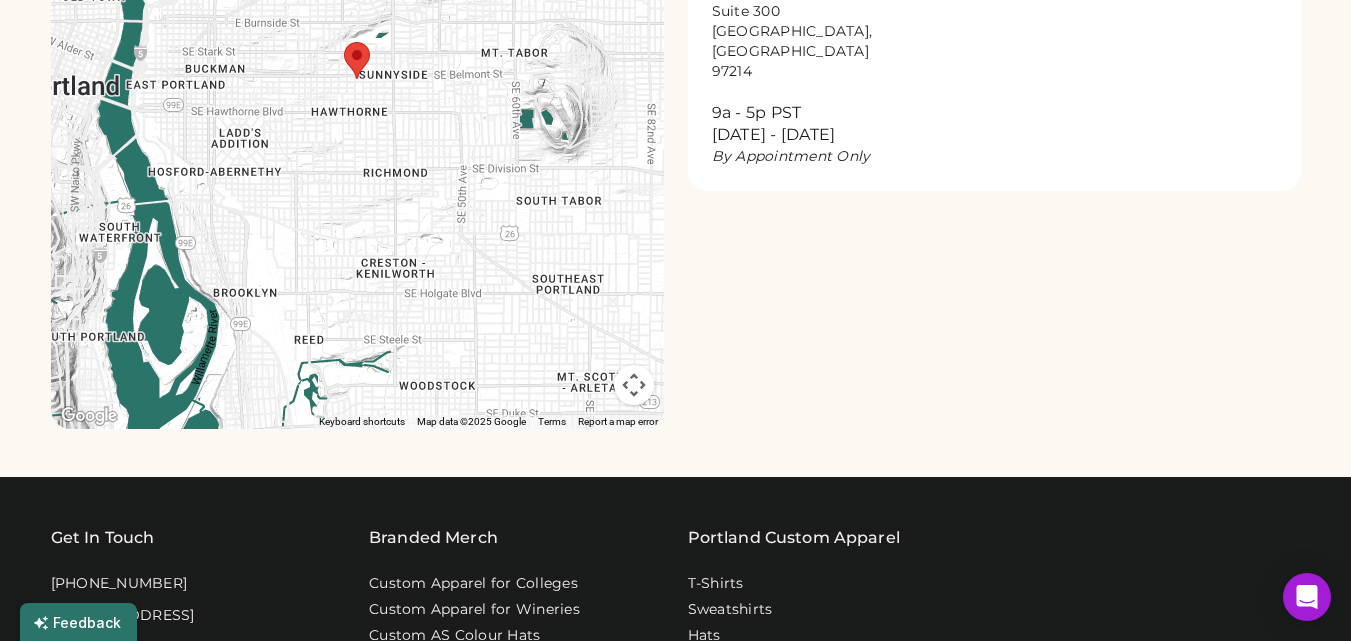 scroll, scrollTop: 0, scrollLeft: 0, axis: both 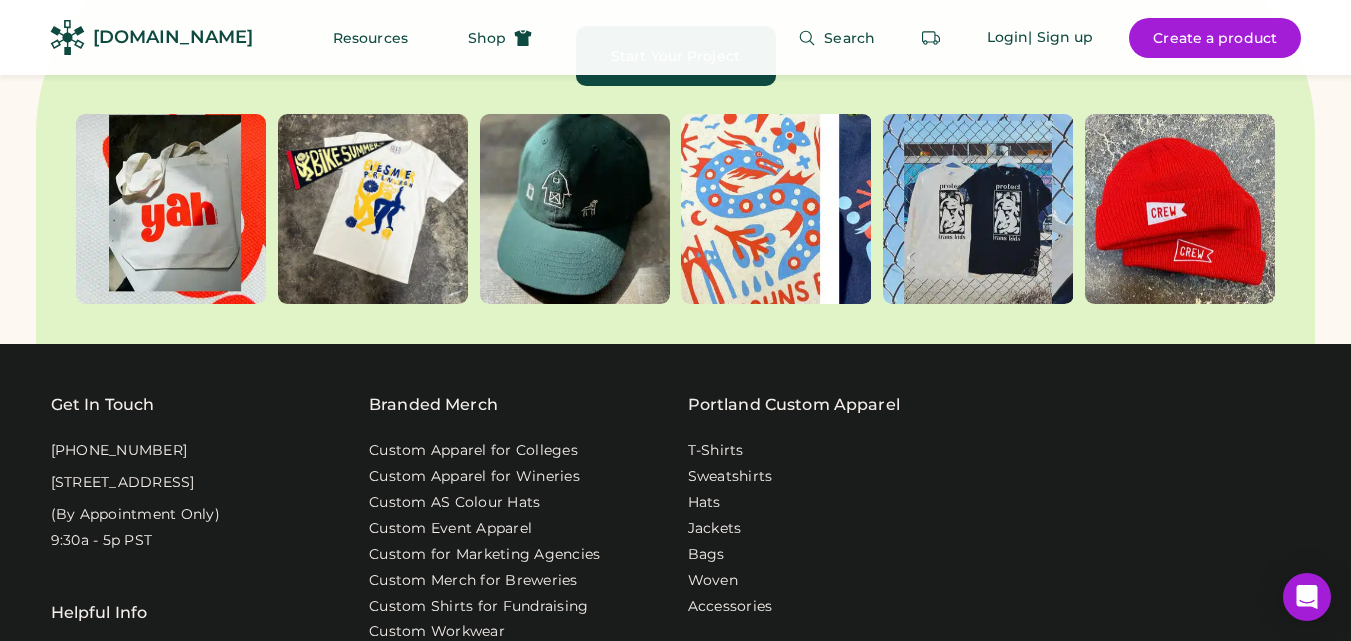 drag, startPoint x: 58, startPoint y: 422, endPoint x: 181, endPoint y: 436, distance: 123.79418 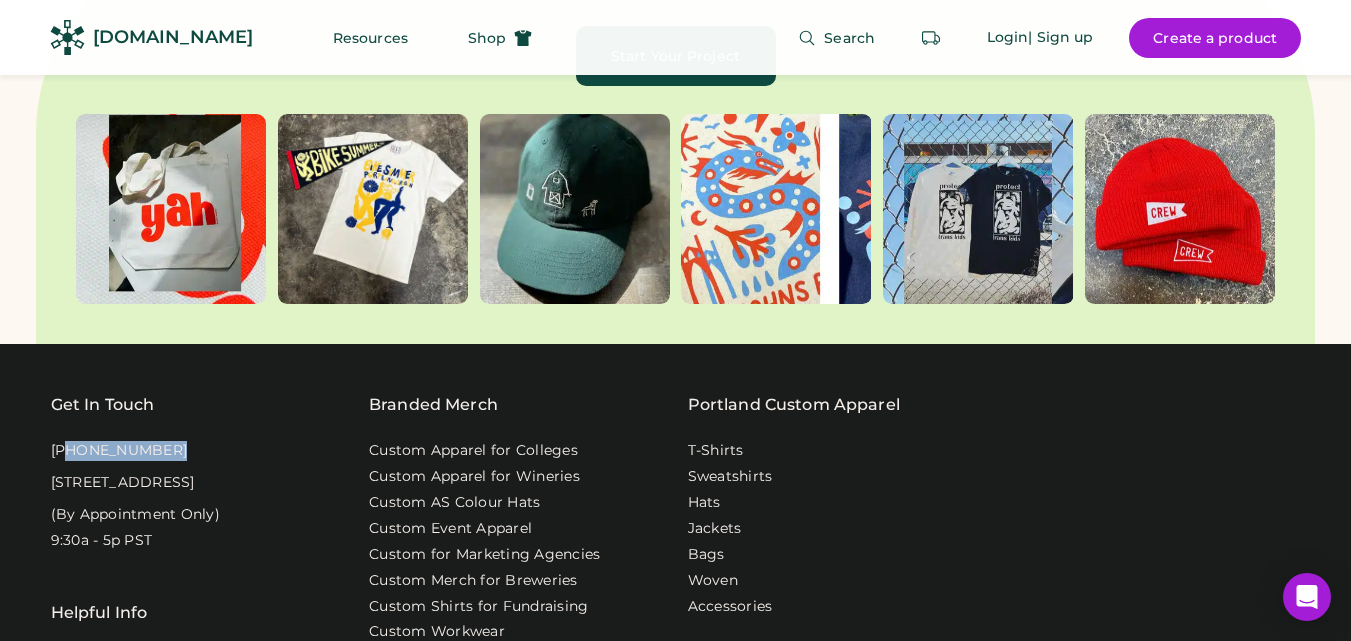 drag, startPoint x: 60, startPoint y: 420, endPoint x: 170, endPoint y: 425, distance: 110.11358 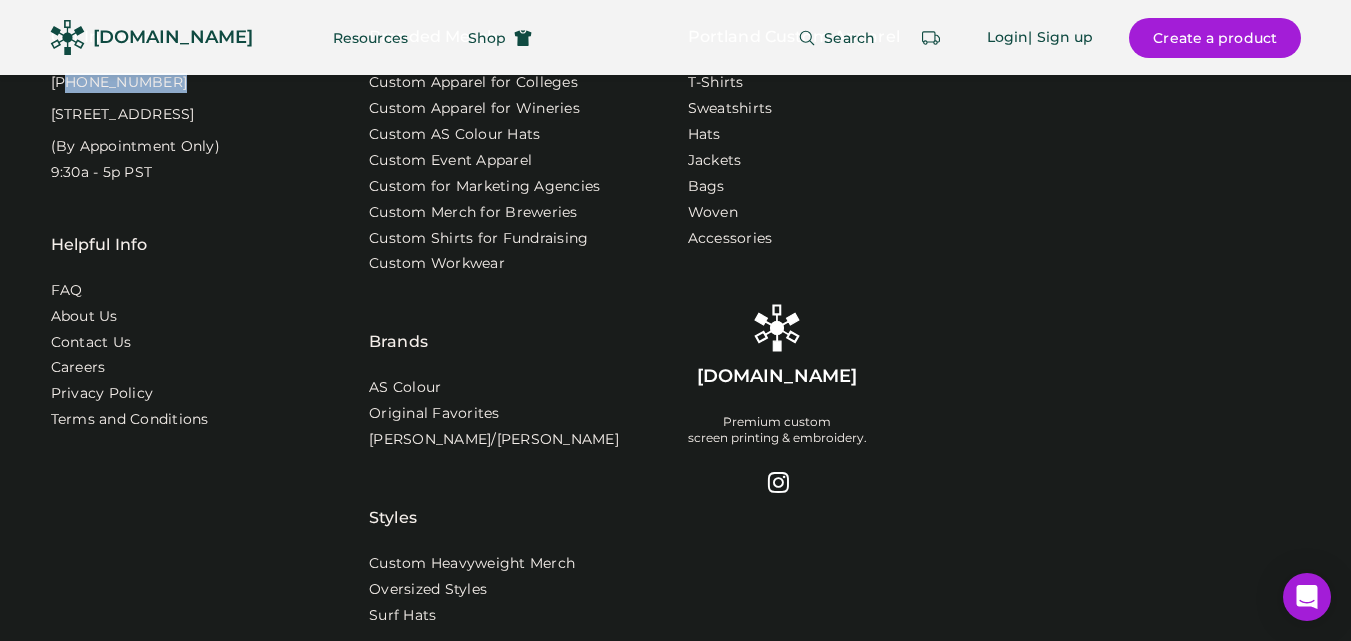 scroll, scrollTop: 6545, scrollLeft: 0, axis: vertical 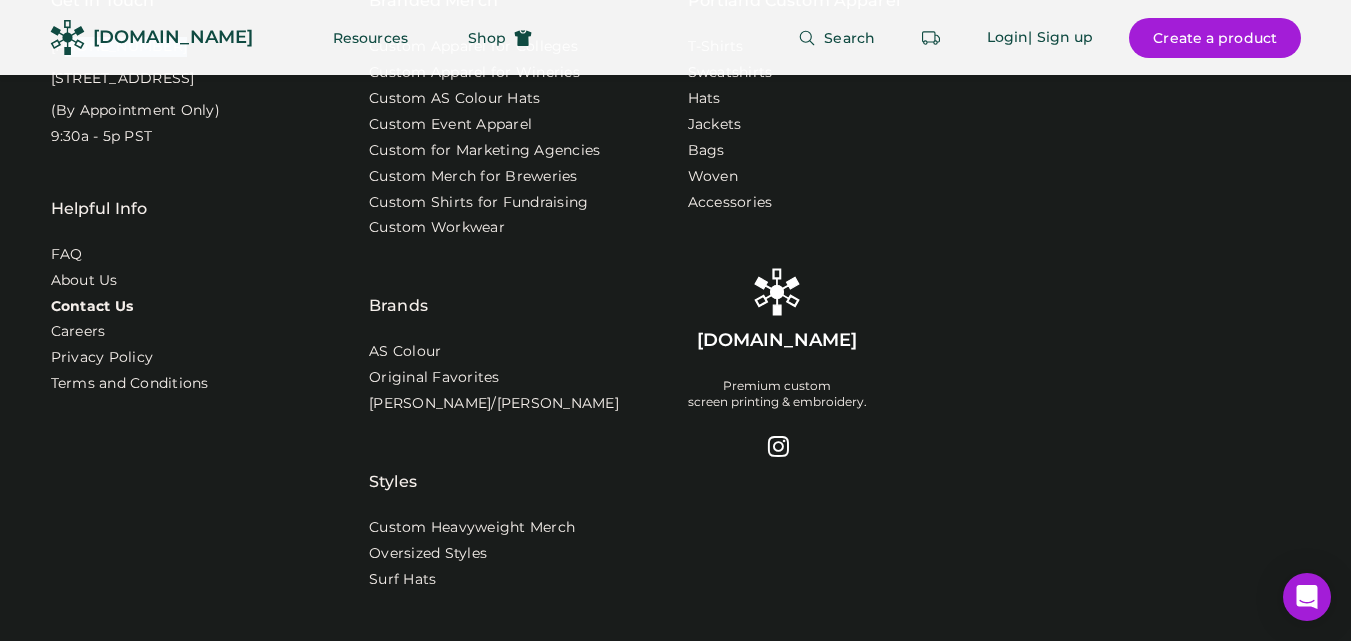 click on "Contact Us" at bounding box center [92, 307] 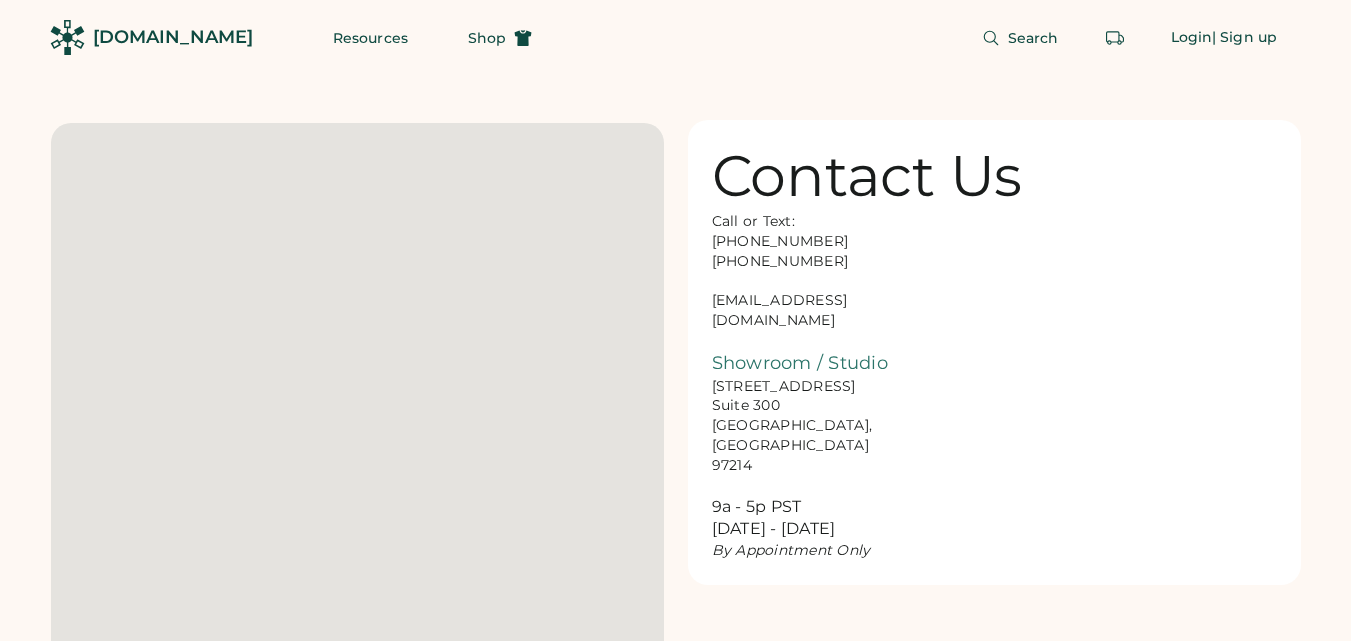 scroll, scrollTop: 0, scrollLeft: 0, axis: both 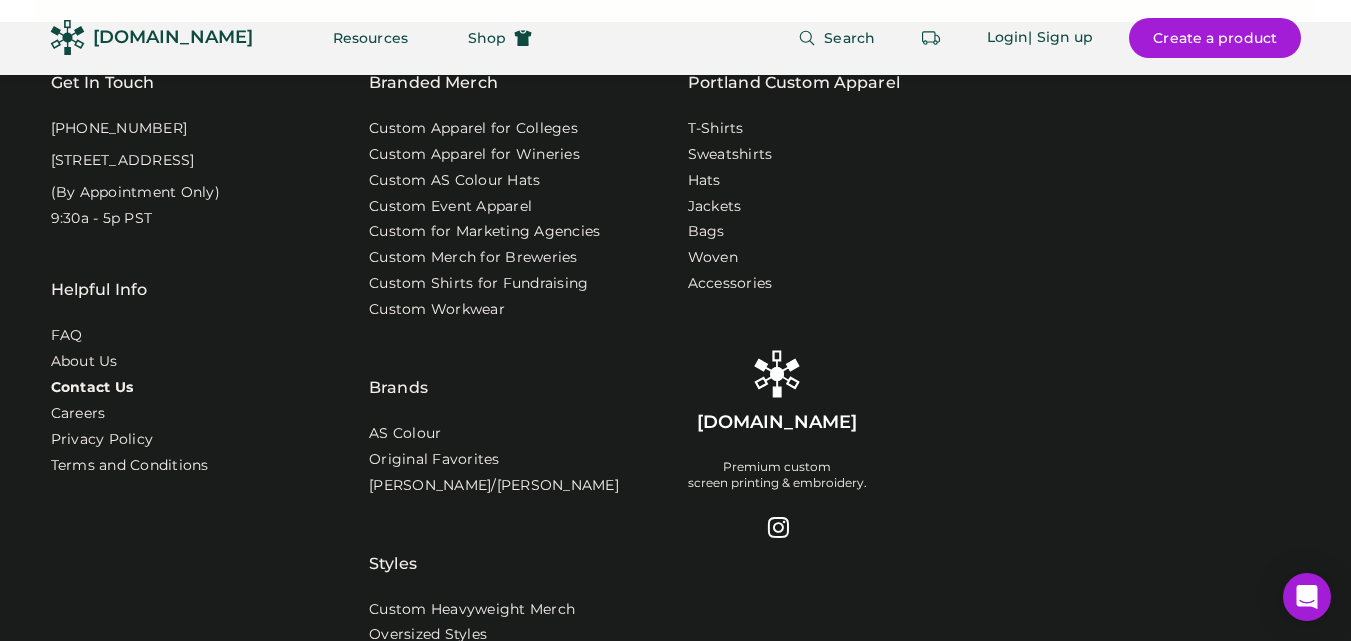 click on "Contact Us" at bounding box center [92, 388] 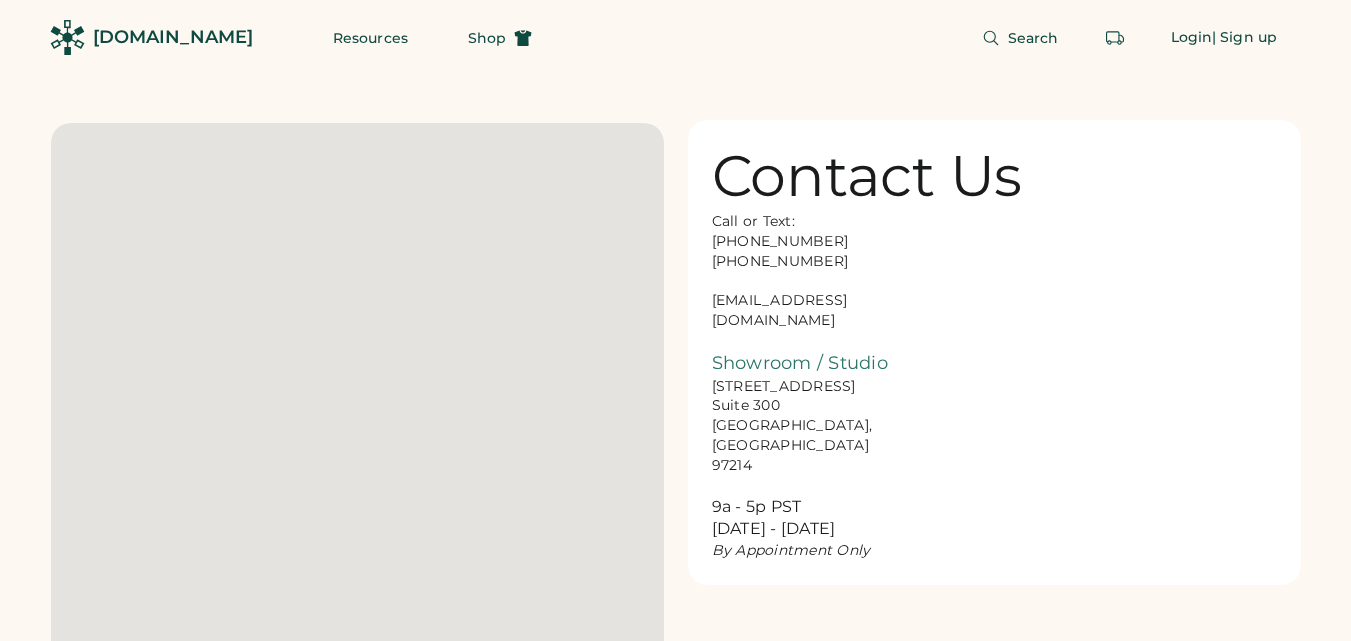 scroll, scrollTop: 0, scrollLeft: 0, axis: both 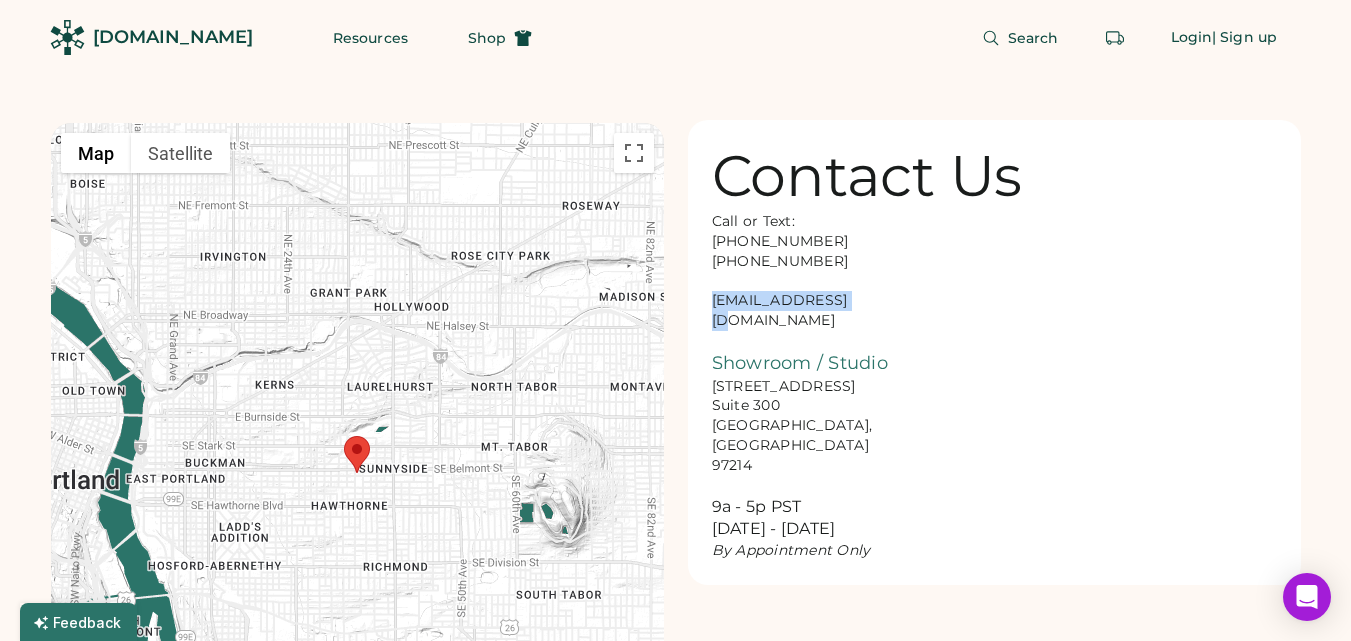 drag, startPoint x: 860, startPoint y: 296, endPoint x: 703, endPoint y: 299, distance: 157.02866 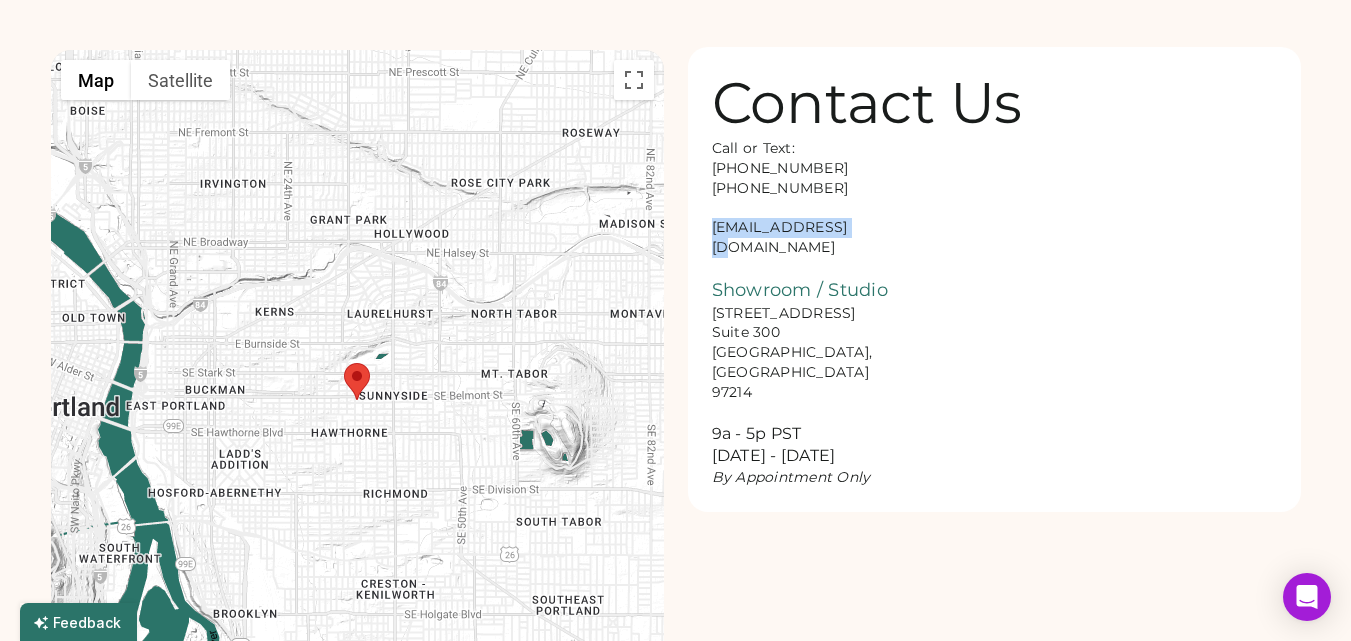 scroll, scrollTop: 0, scrollLeft: 0, axis: both 